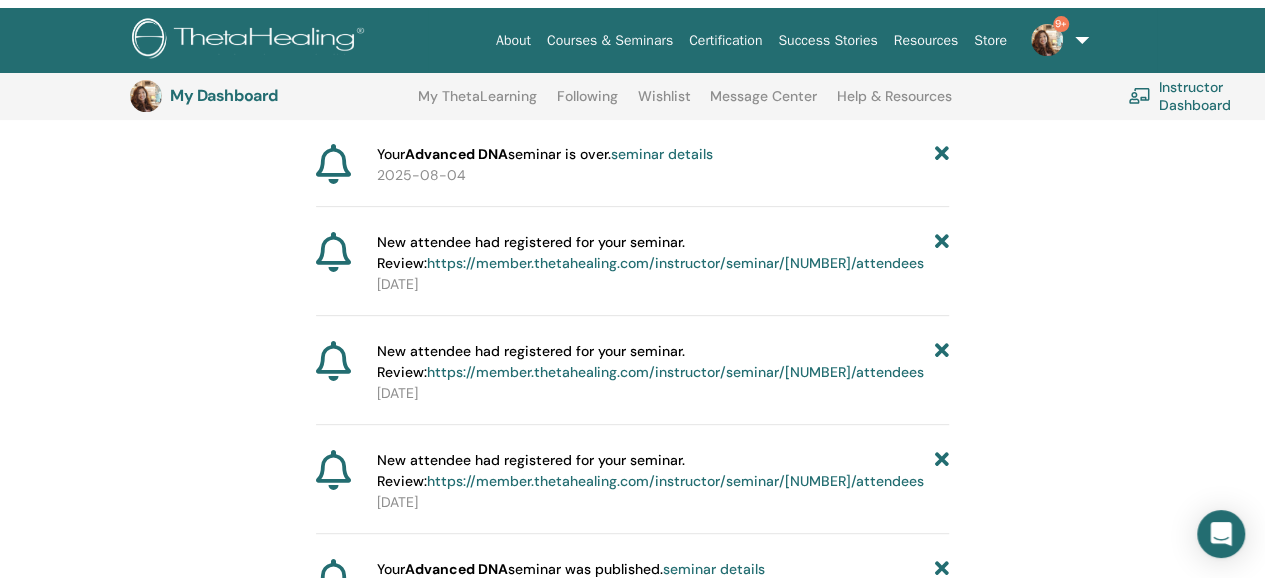 scroll, scrollTop: 0, scrollLeft: 0, axis: both 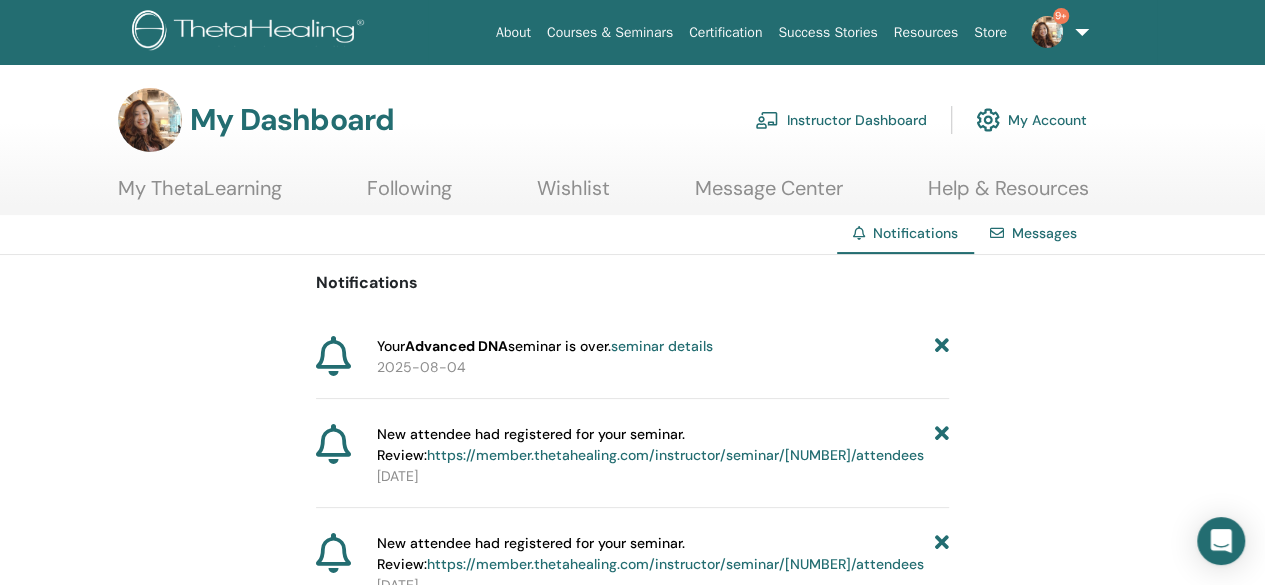 click at bounding box center (1047, 32) 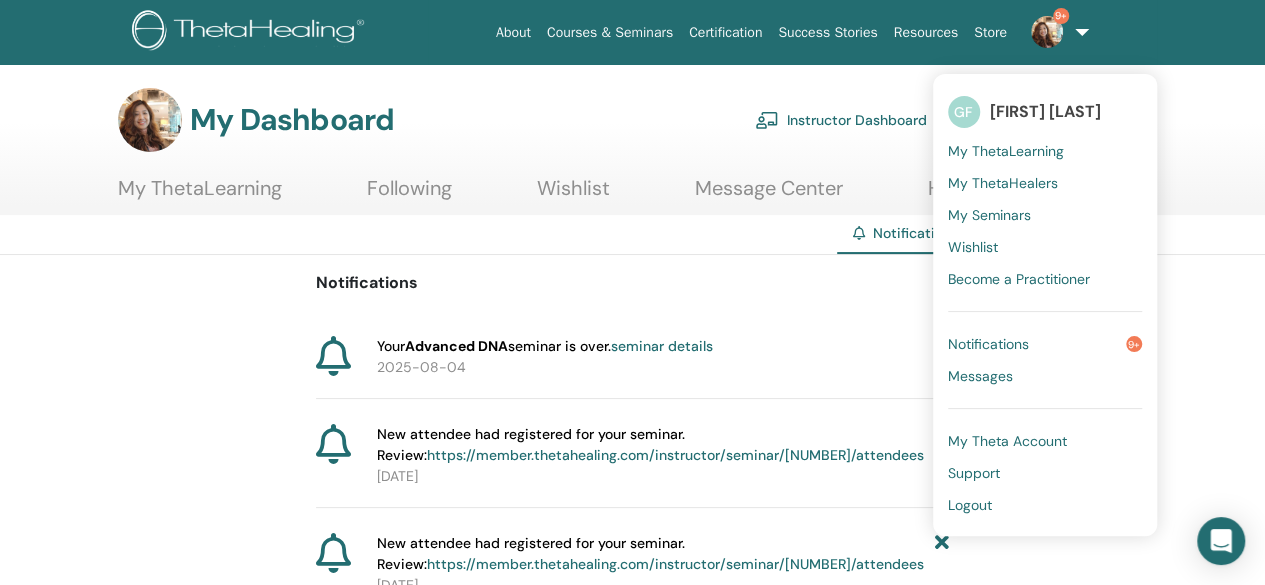 click on "My Seminars" at bounding box center (989, 215) 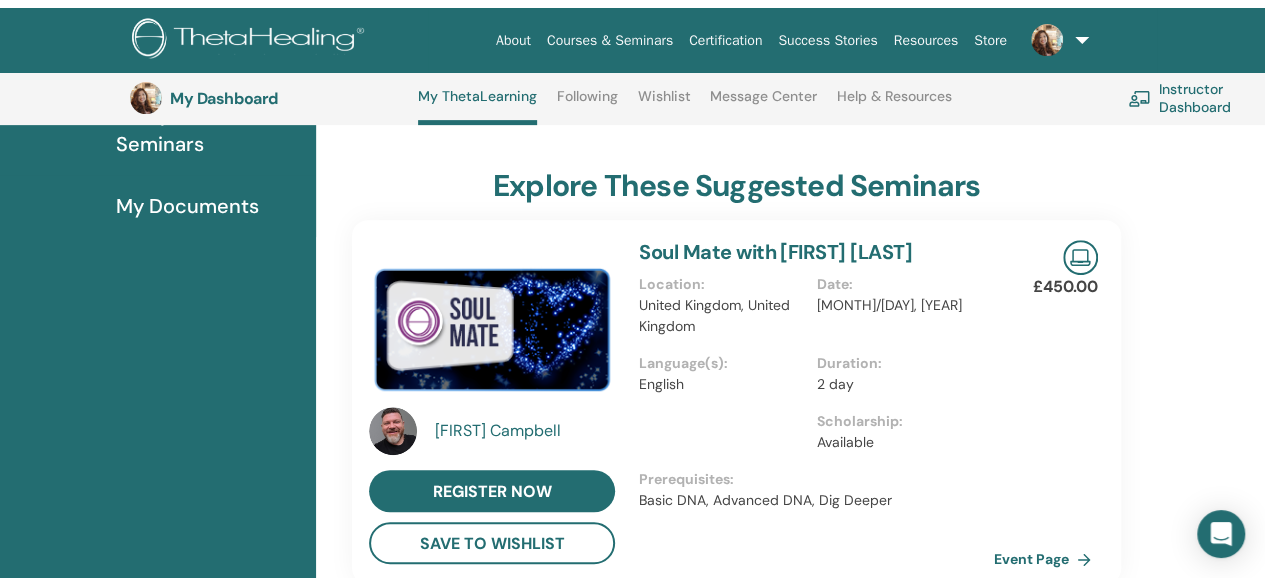 scroll, scrollTop: 0, scrollLeft: 0, axis: both 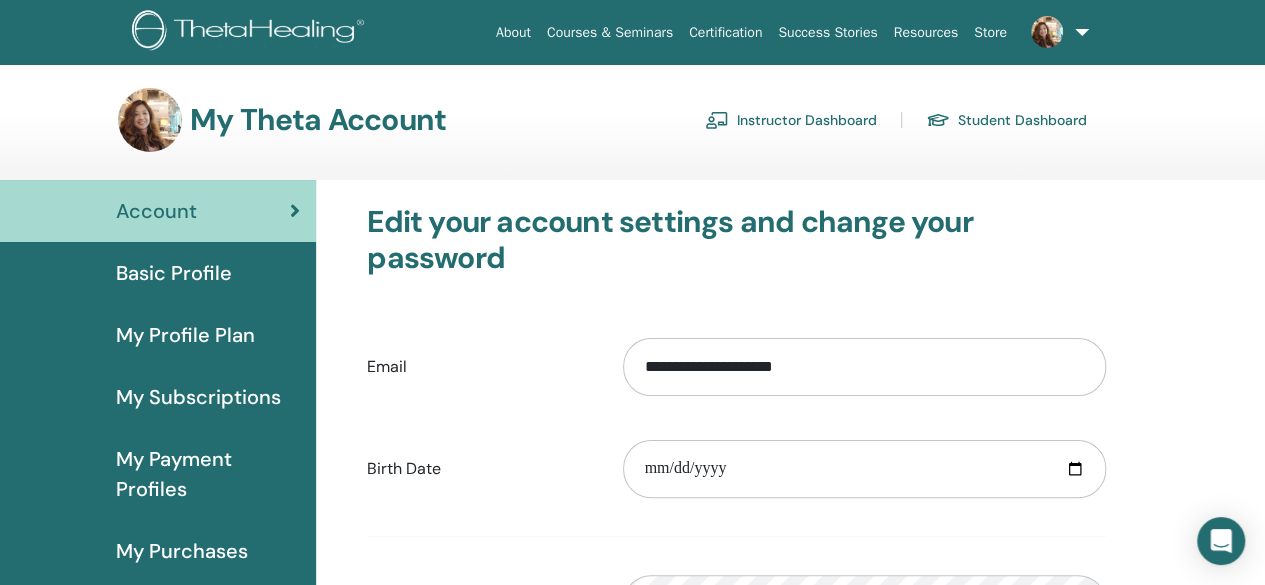 click on "Student Dashboard" at bounding box center (1006, 120) 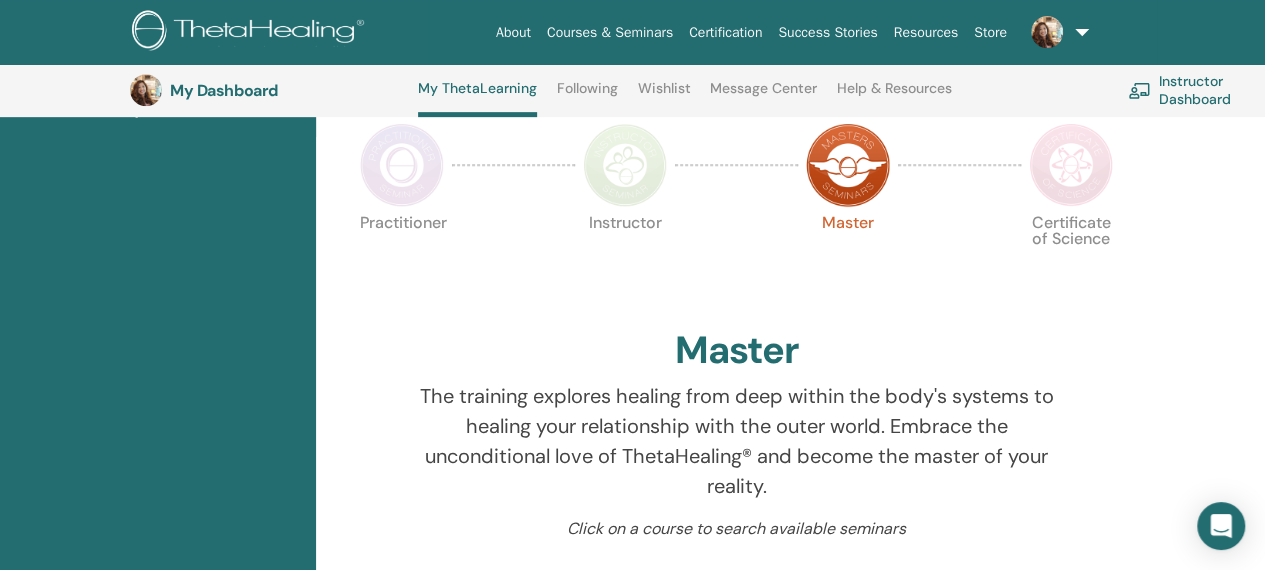 scroll, scrollTop: 452, scrollLeft: 0, axis: vertical 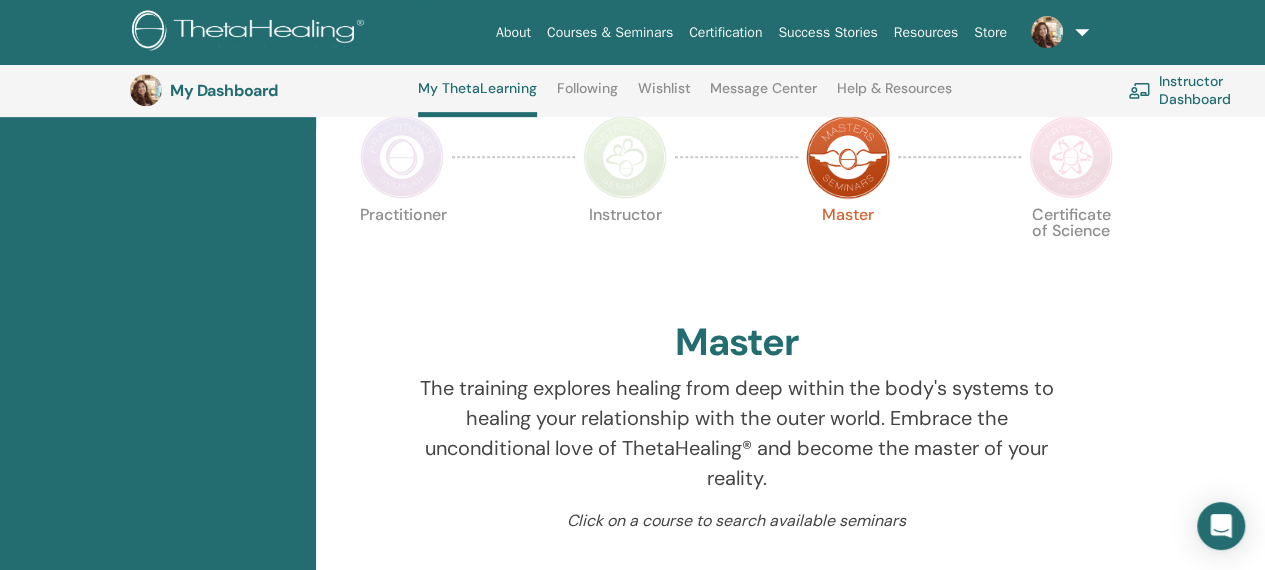click at bounding box center [1071, 157] 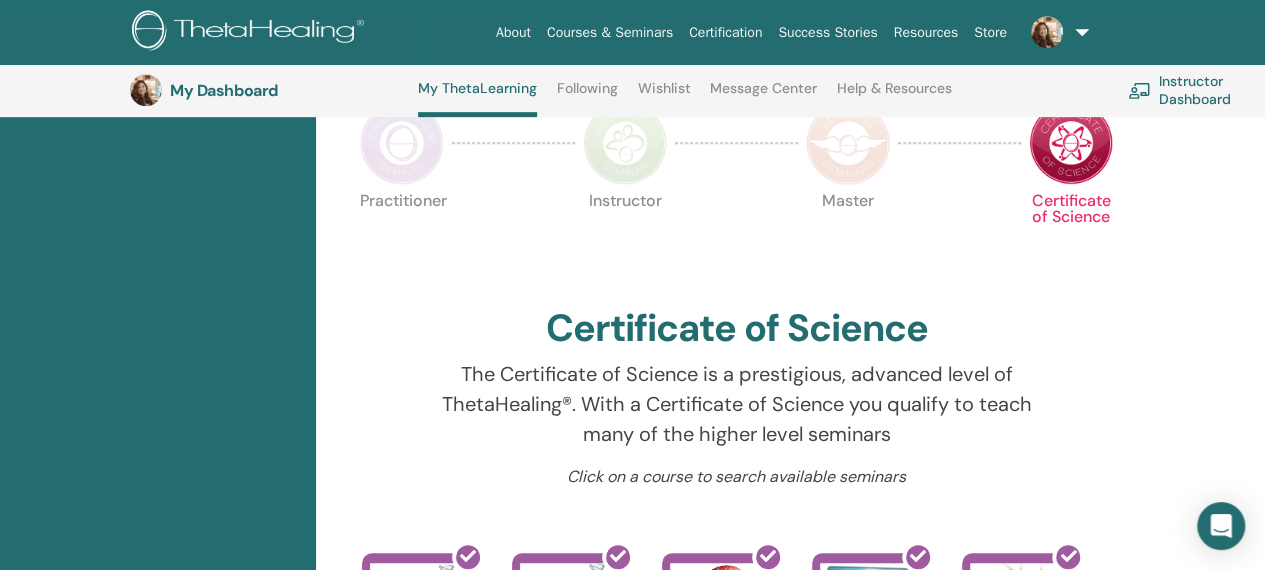 scroll, scrollTop: 352, scrollLeft: 0, axis: vertical 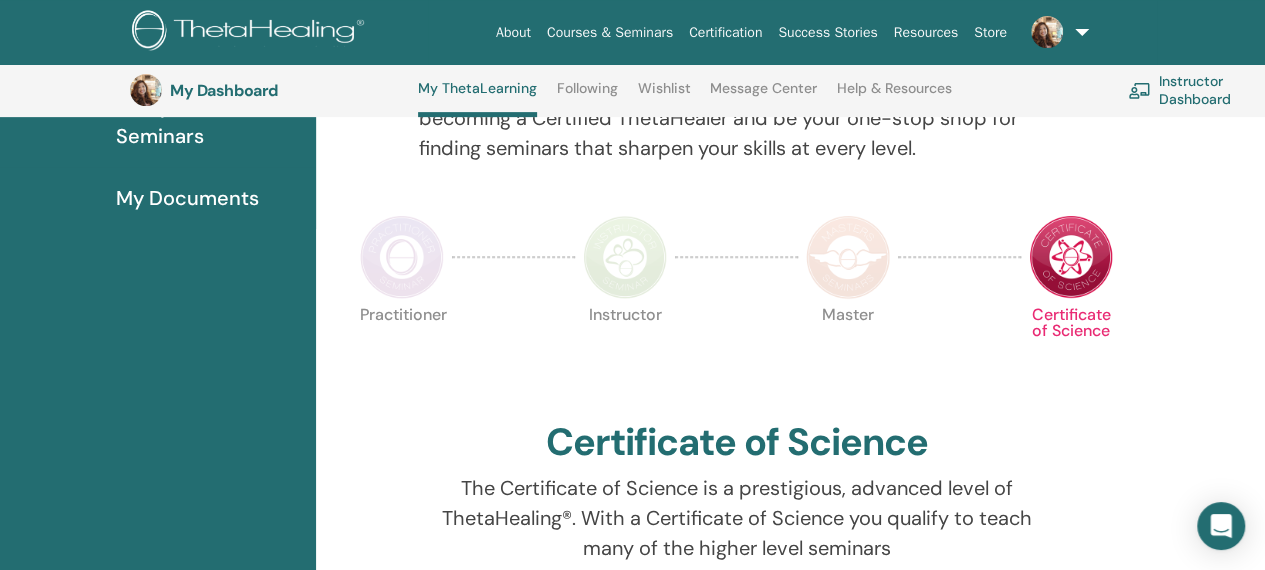 click at bounding box center [625, 257] 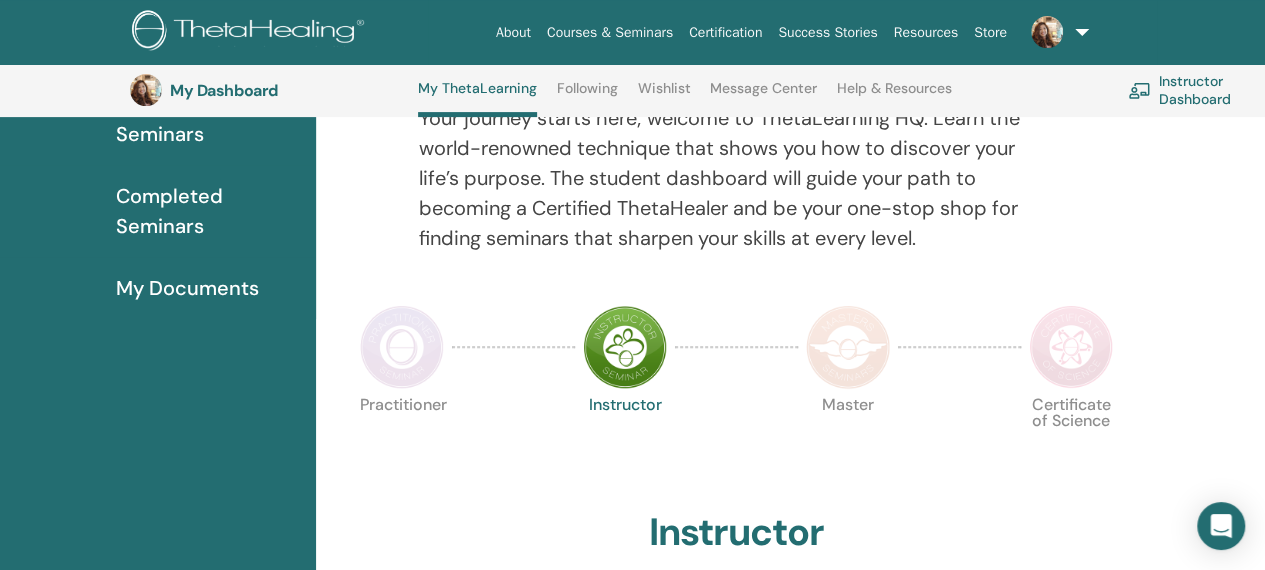 scroll, scrollTop: 252, scrollLeft: 0, axis: vertical 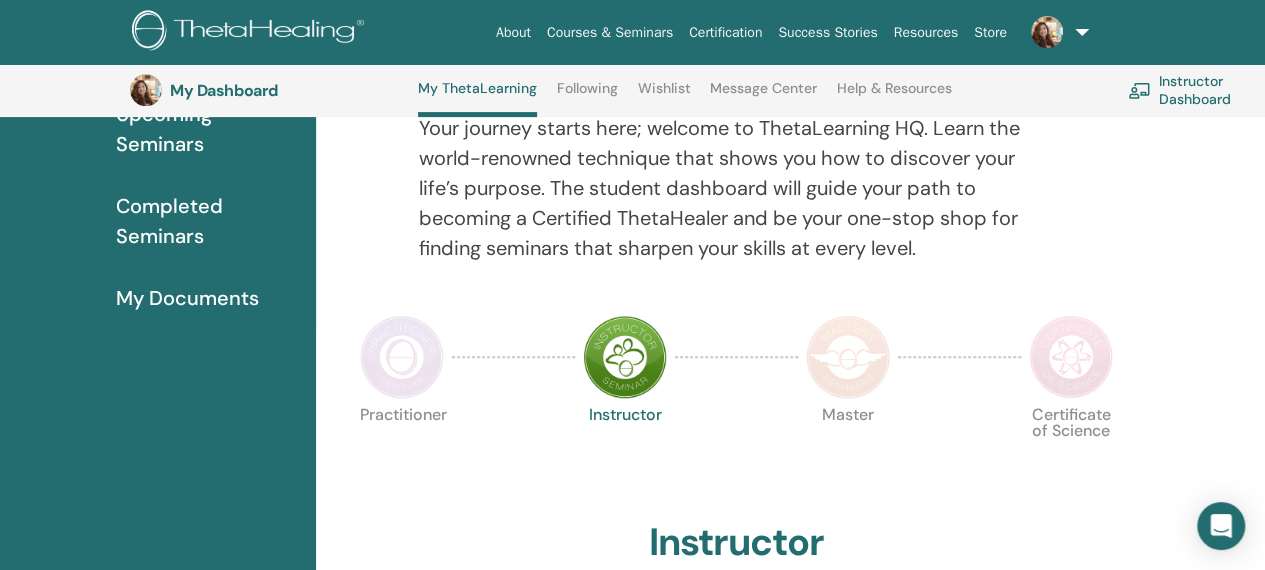 click at bounding box center (402, 357) 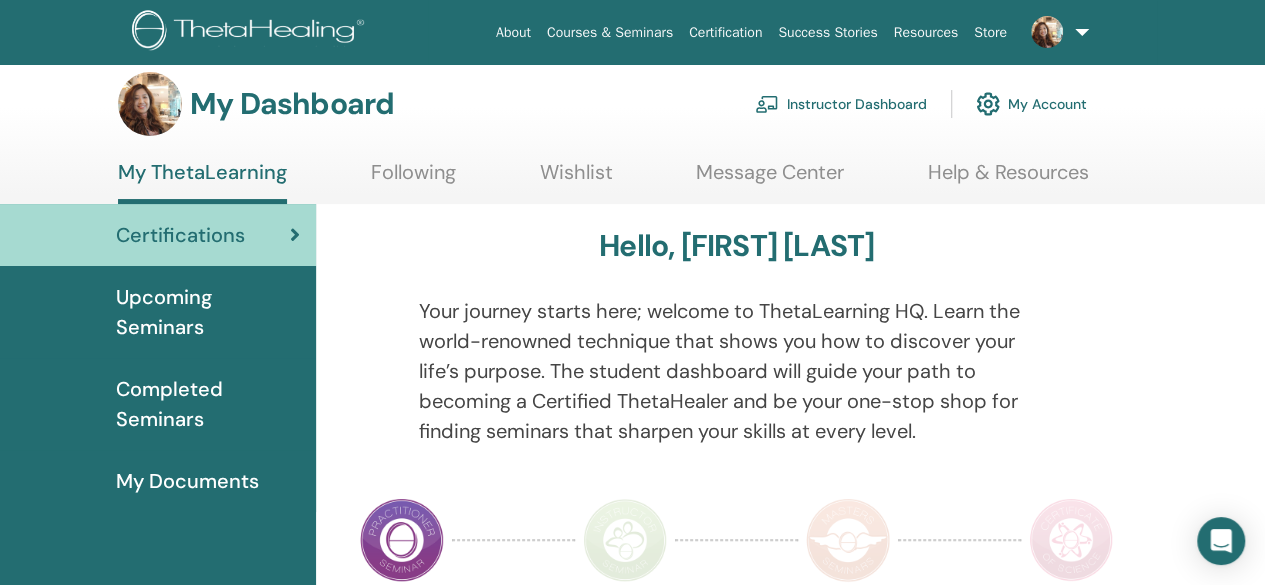scroll, scrollTop: 0, scrollLeft: 0, axis: both 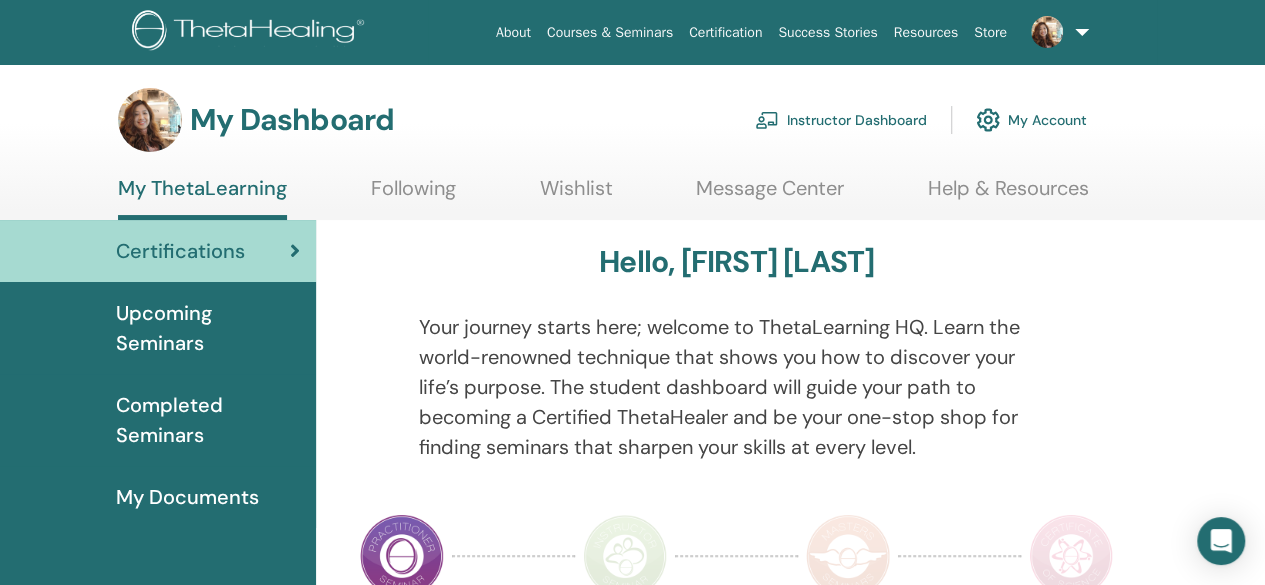 click on "Upcoming Seminars" at bounding box center (158, 328) 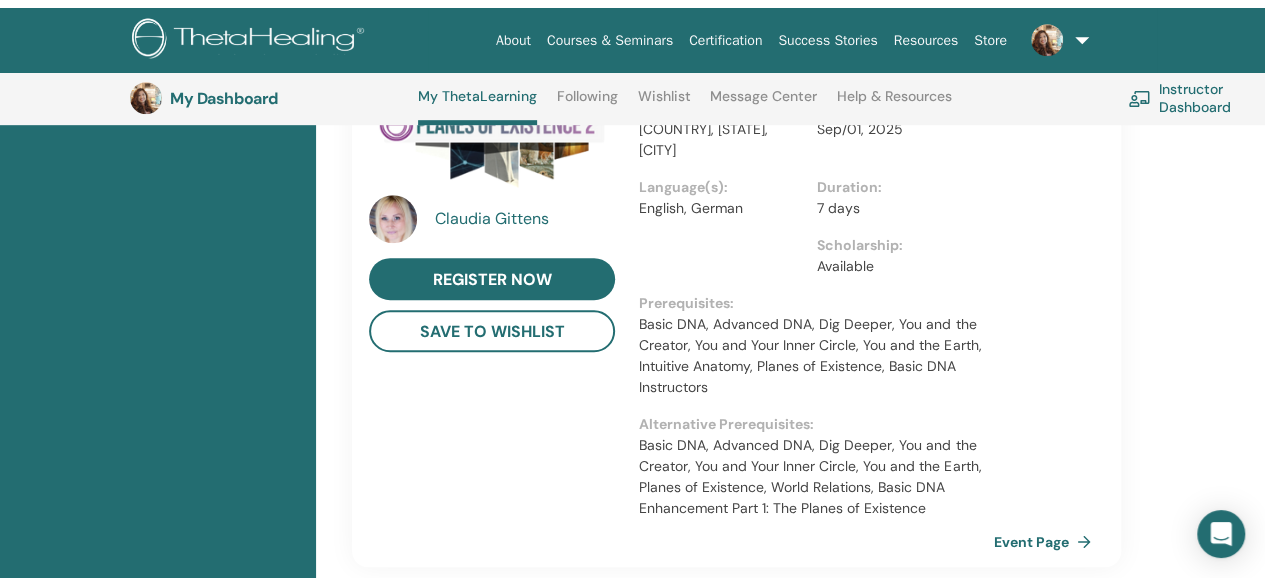scroll, scrollTop: 0, scrollLeft: 0, axis: both 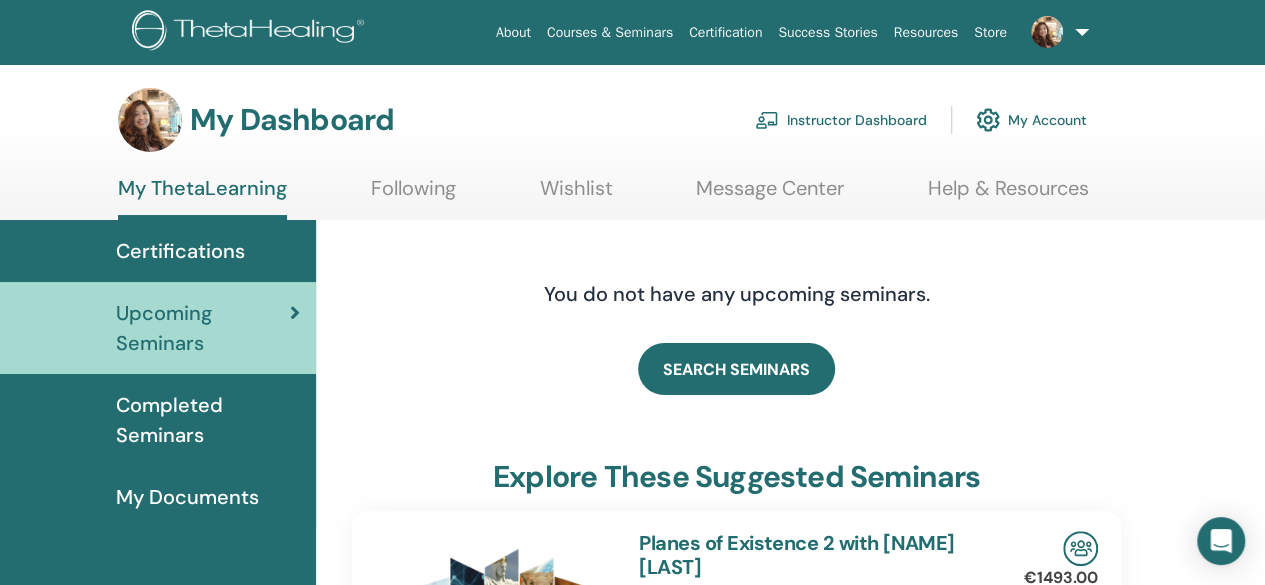click on "Message Center" at bounding box center [770, 195] 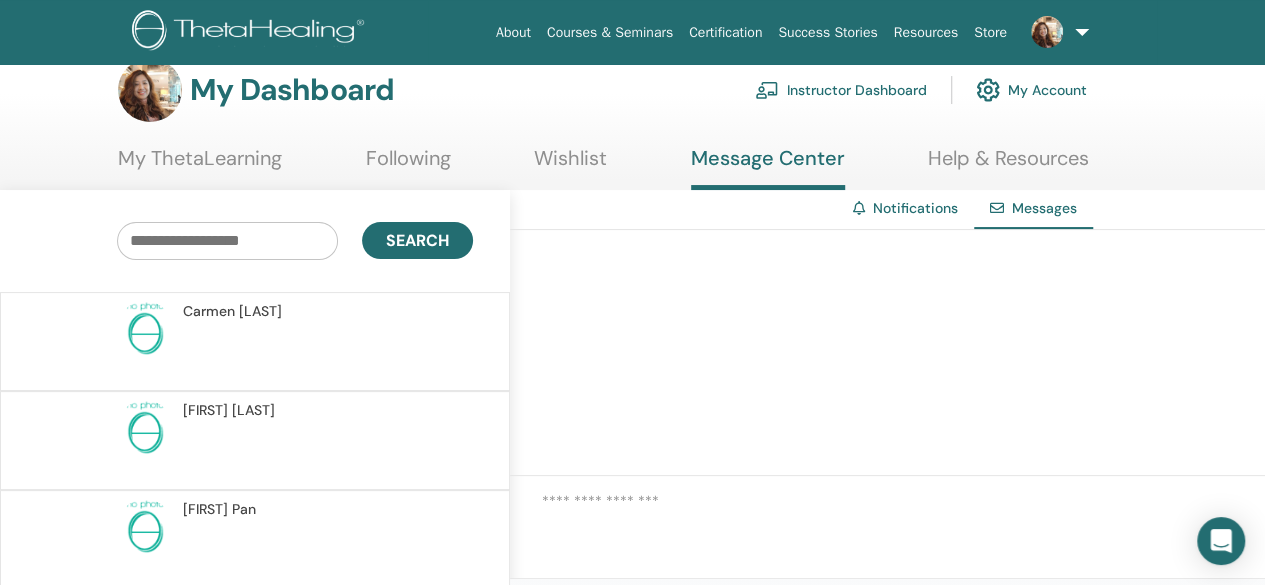 scroll, scrollTop: 0, scrollLeft: 0, axis: both 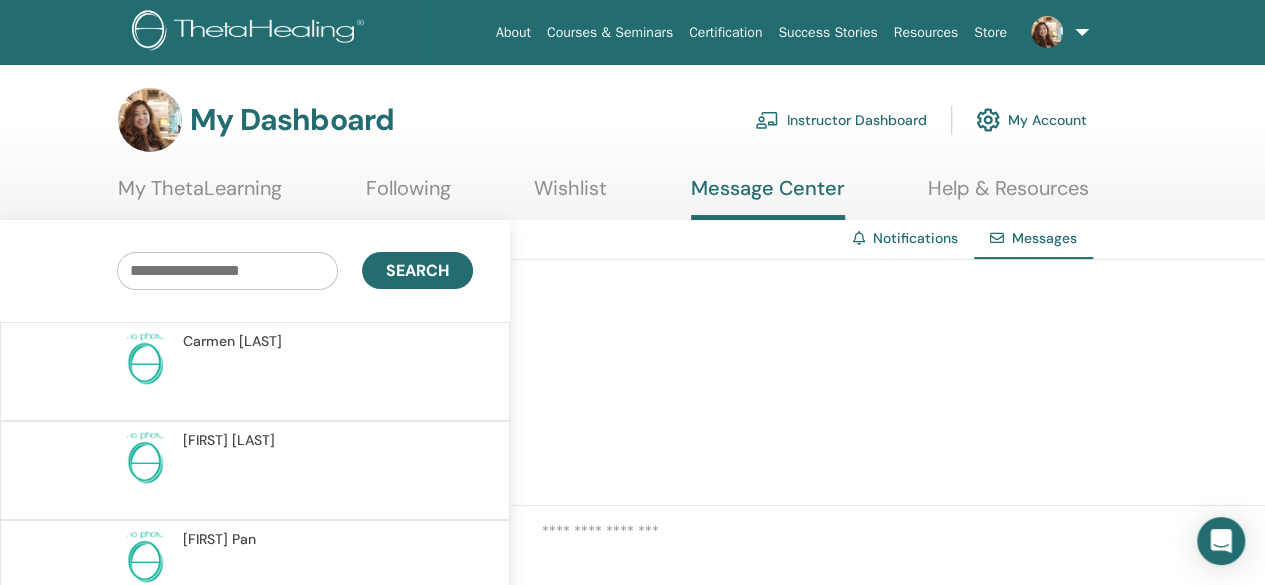 click on "Wishlist" at bounding box center [570, 195] 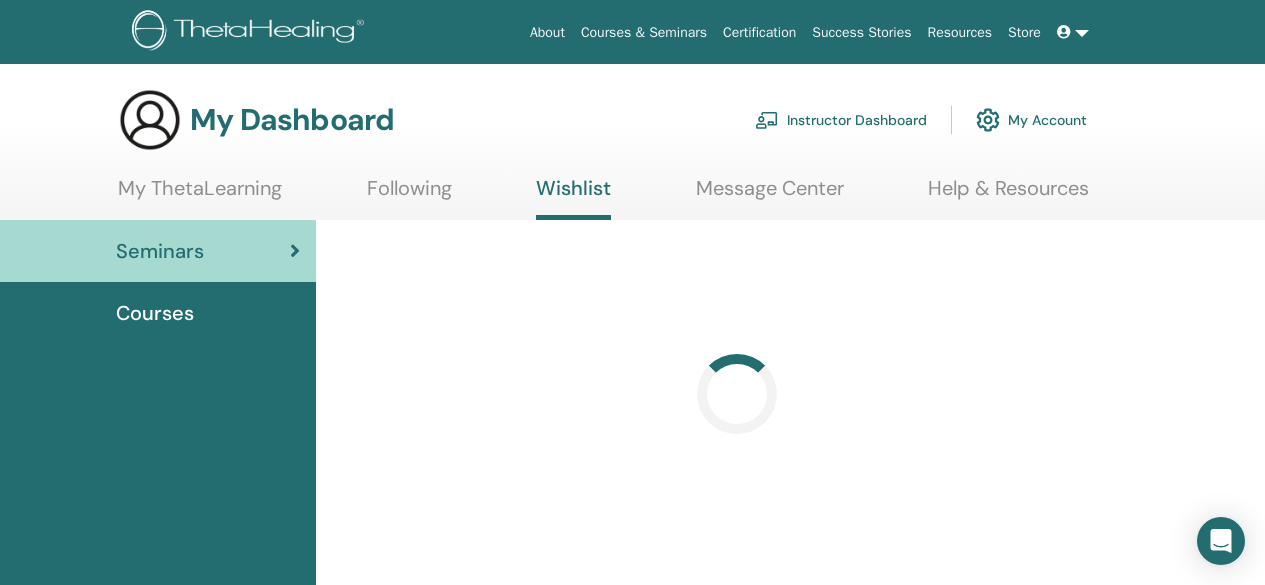 scroll, scrollTop: 0, scrollLeft: 0, axis: both 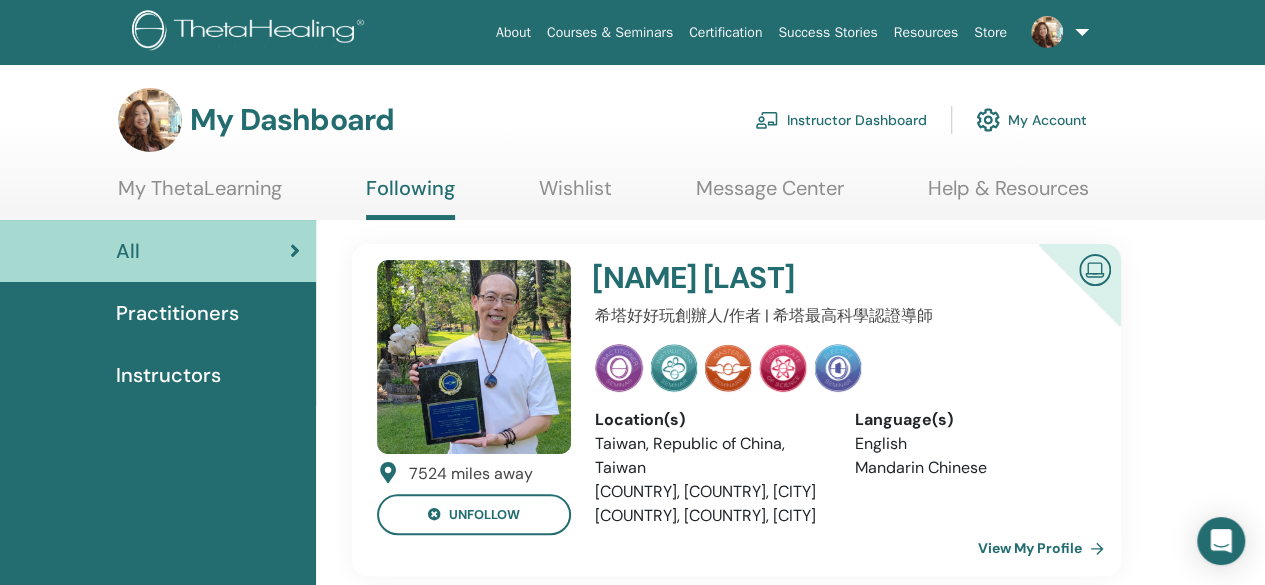 click on "My ThetaLearning" at bounding box center (200, 195) 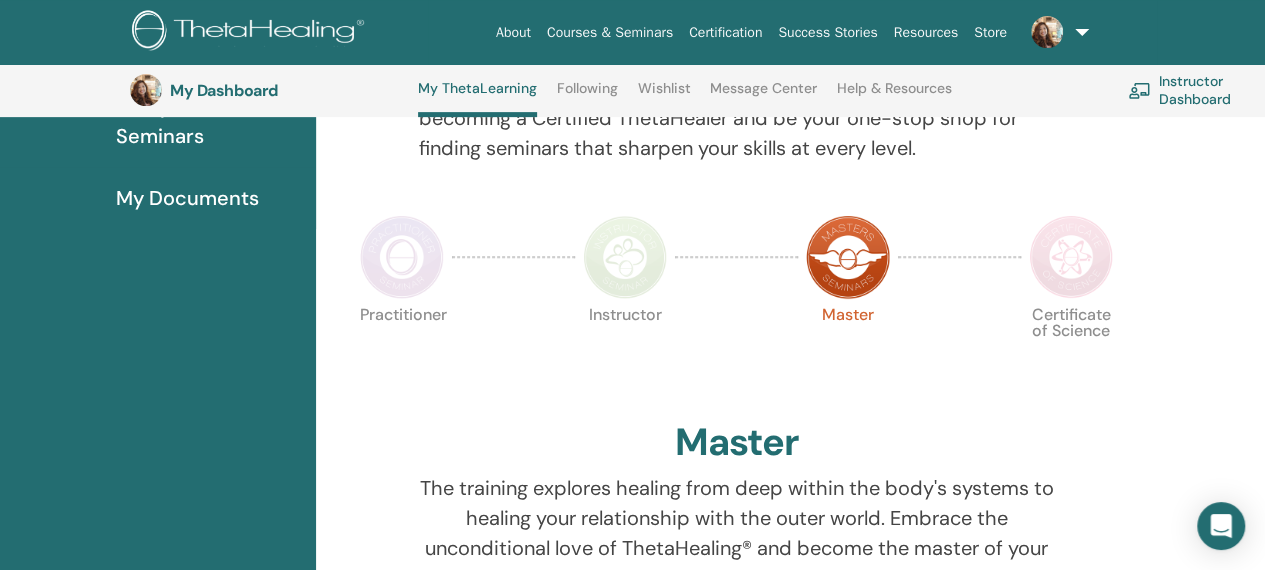 scroll, scrollTop: 252, scrollLeft: 0, axis: vertical 